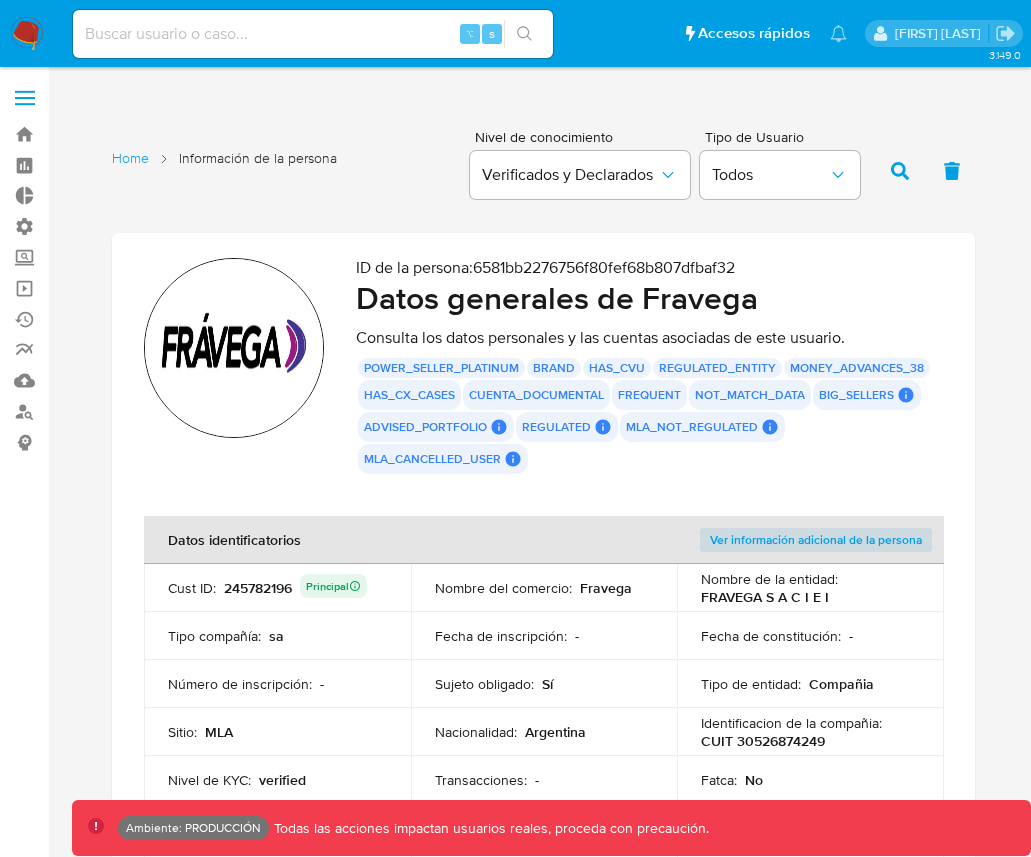scroll, scrollTop: 1038, scrollLeft: 0, axis: vertical 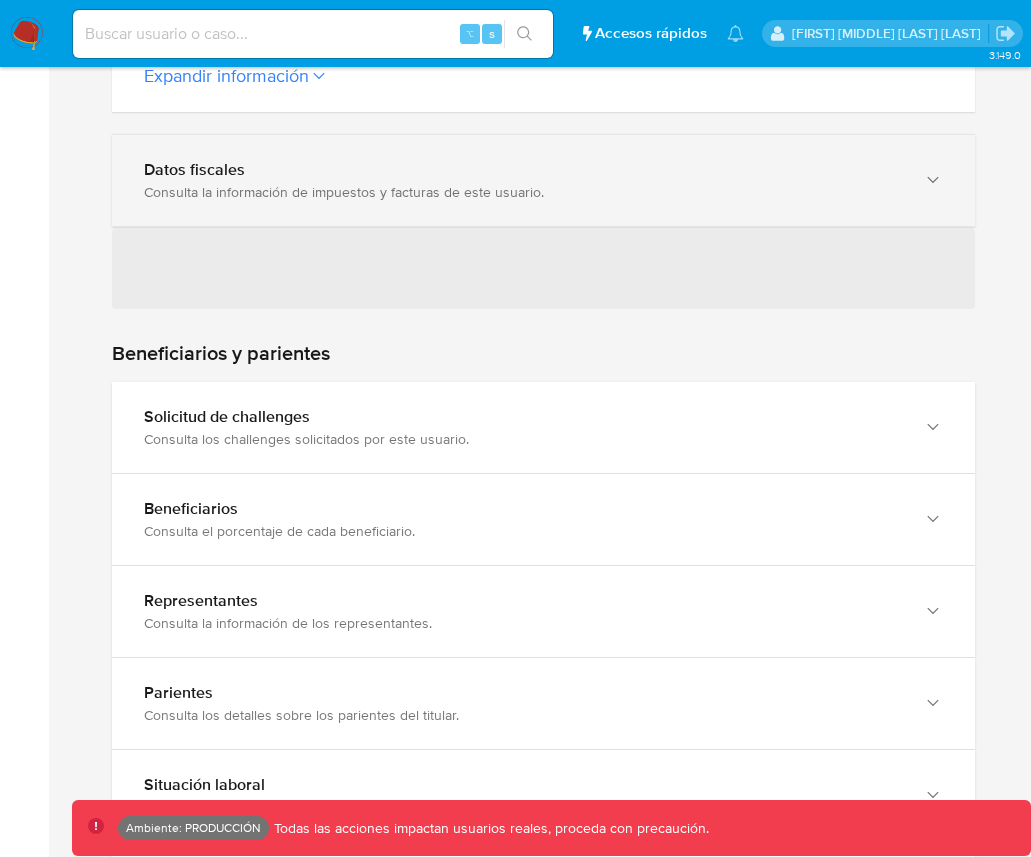 click on "Datos fiscales Consulta la información de impuestos y facturas de este usuario." at bounding box center (543, 180) 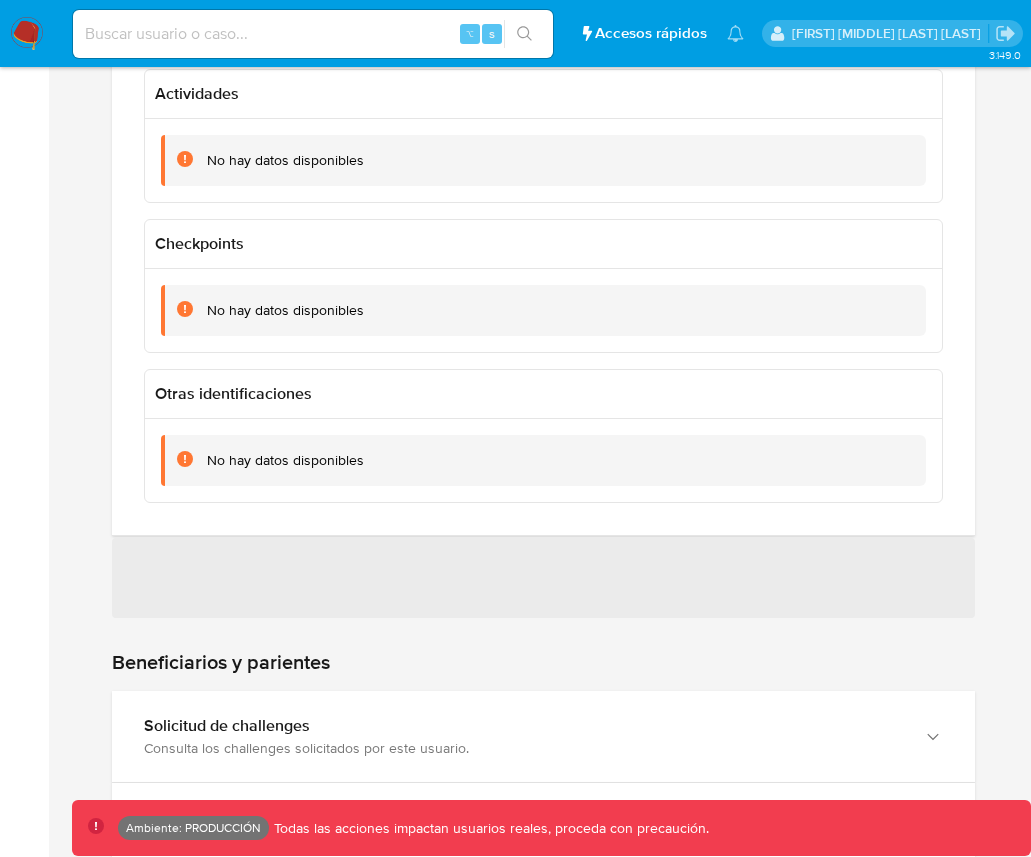 scroll, scrollTop: 1611, scrollLeft: 0, axis: vertical 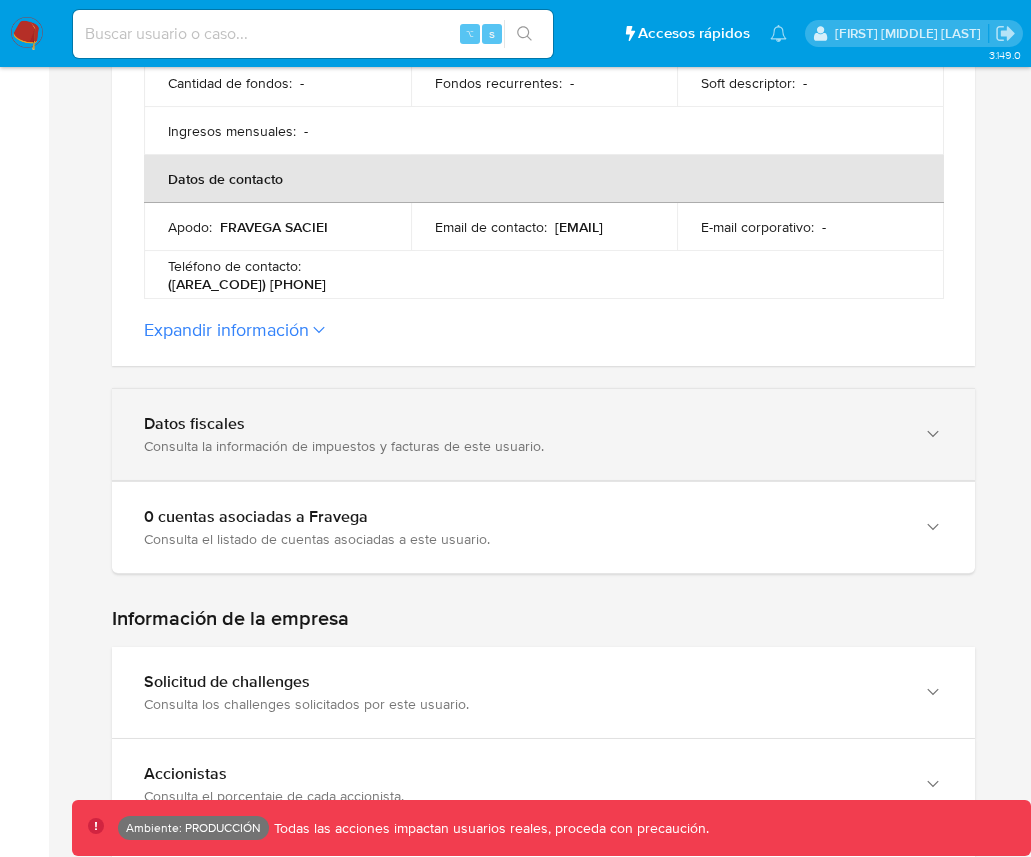 click on "Datos fiscales" at bounding box center [523, 424] 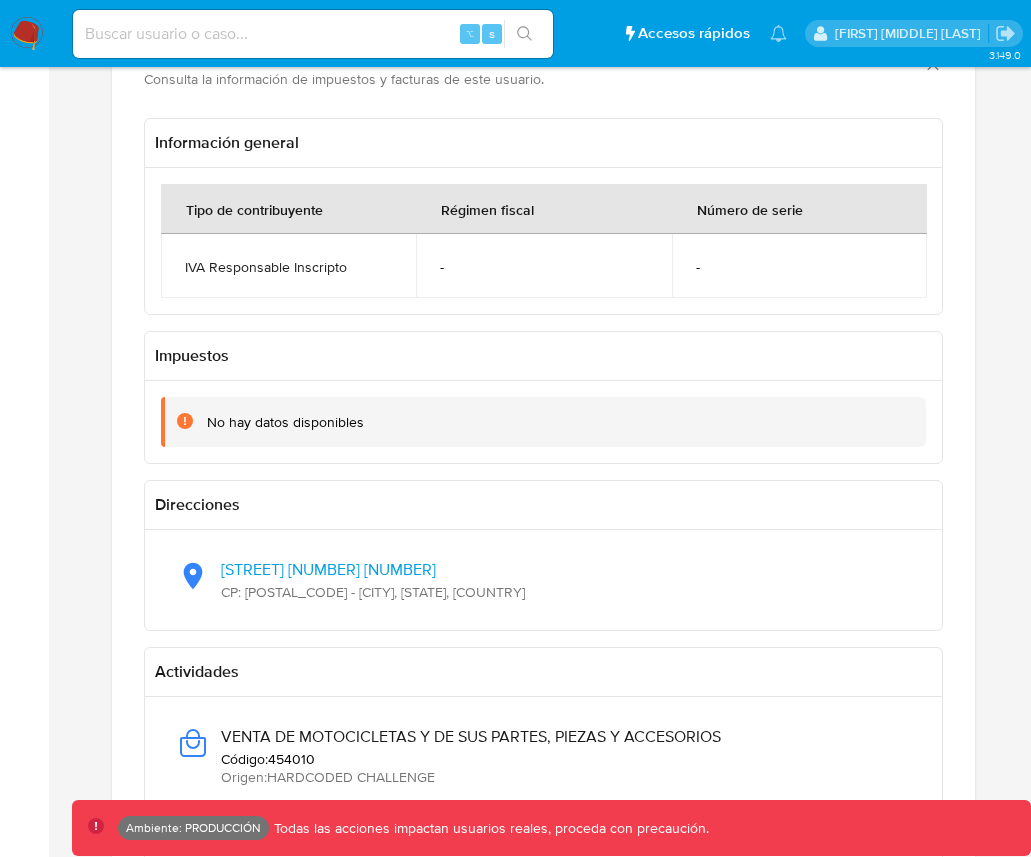 scroll, scrollTop: 1220, scrollLeft: 0, axis: vertical 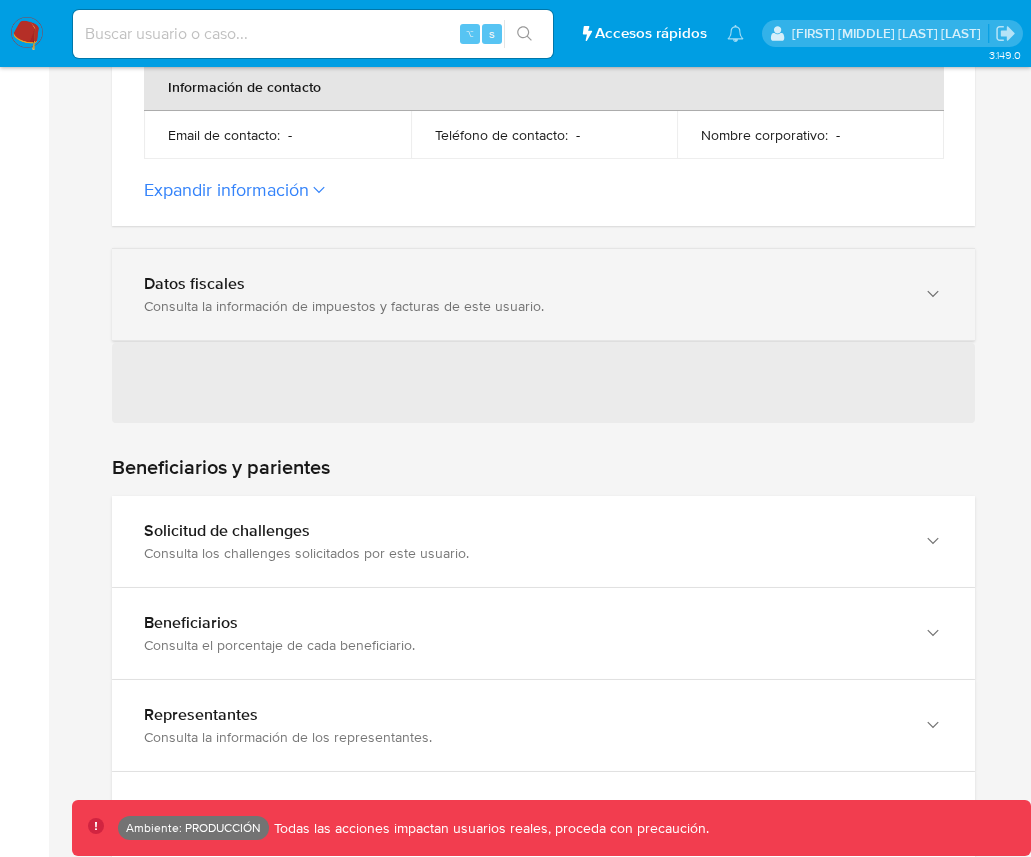 click on "Consulta la información de impuestos y facturas de este usuario." at bounding box center (523, 306) 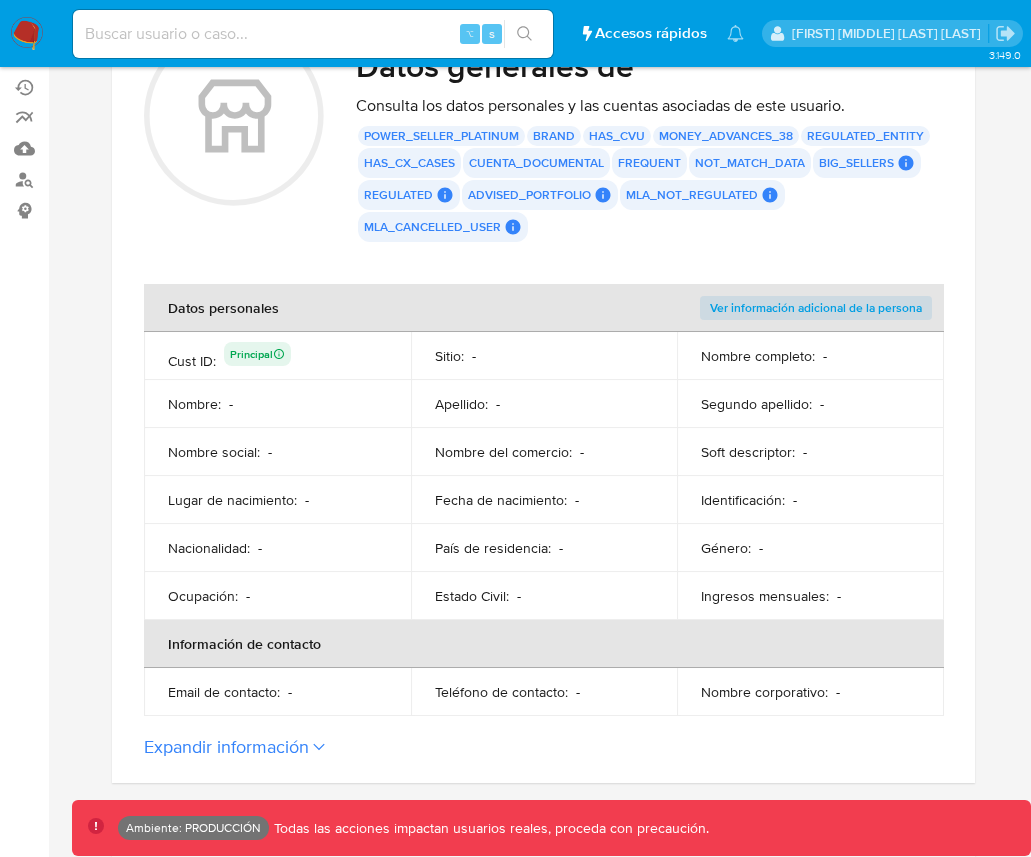 scroll, scrollTop: 225, scrollLeft: 0, axis: vertical 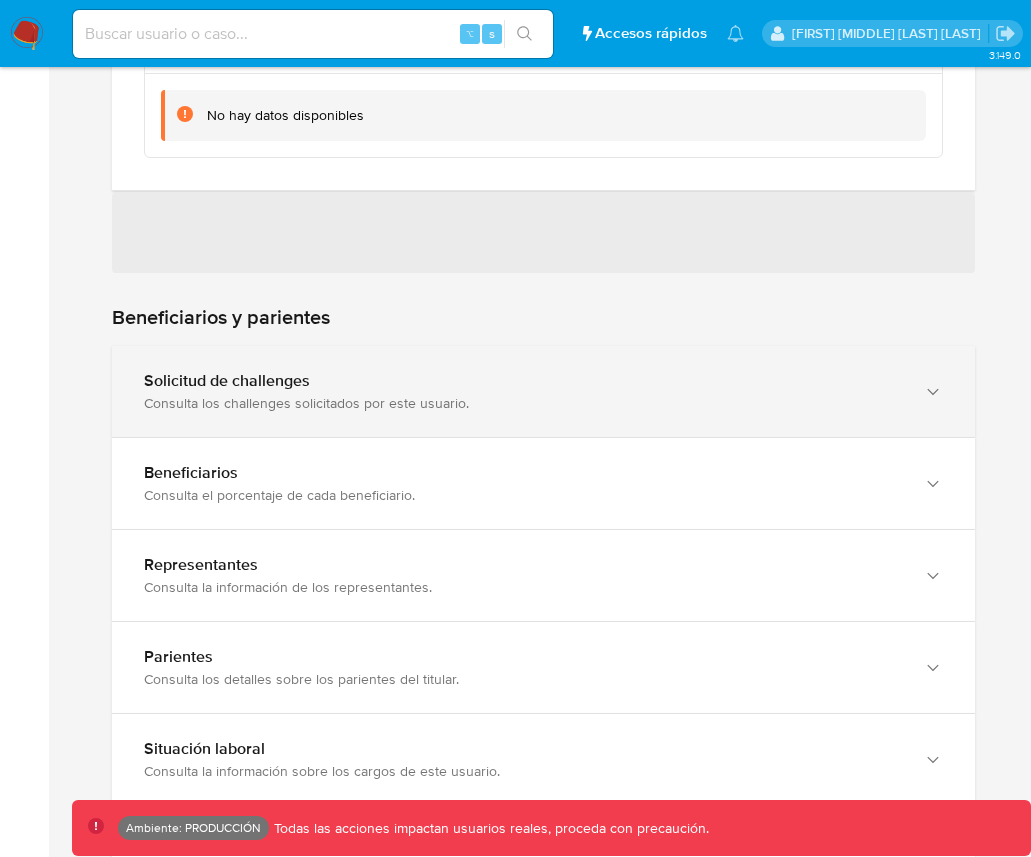 click on "Solicitud de challenges Consulta los challenges solicitados por este usuario." at bounding box center (543, 391) 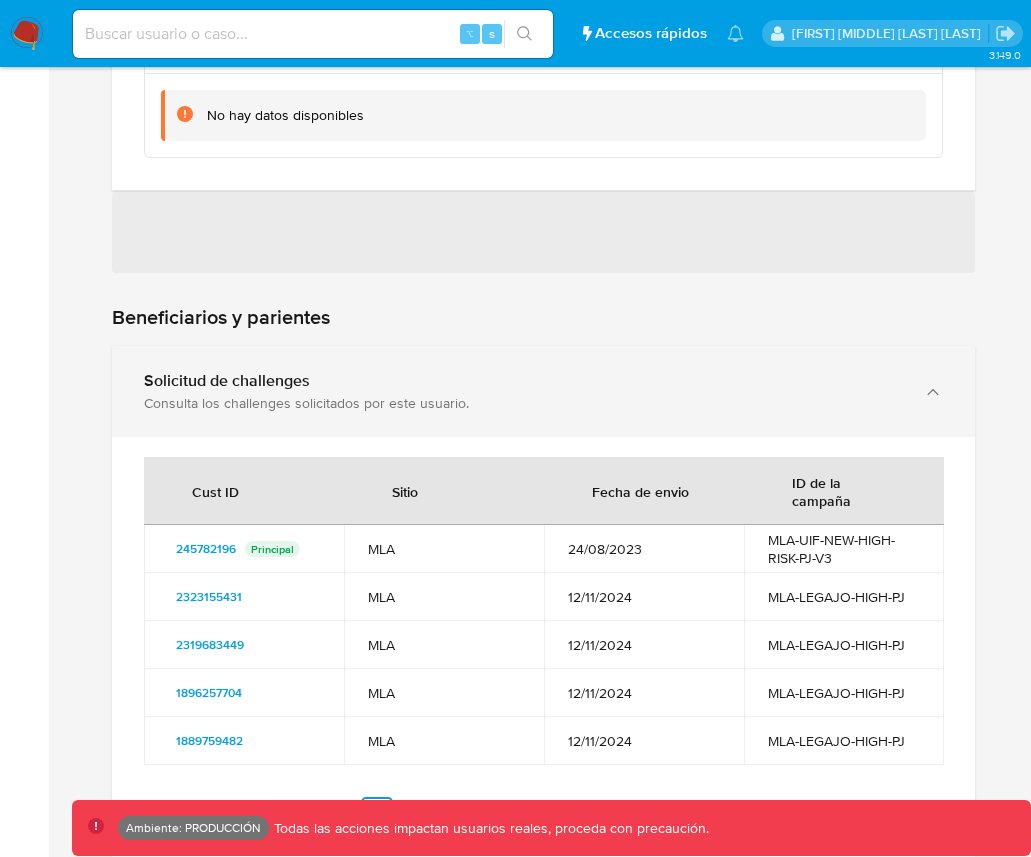 click on "Solicitud de challenges Consulta los challenges solicitados por este usuario." at bounding box center [543, 391] 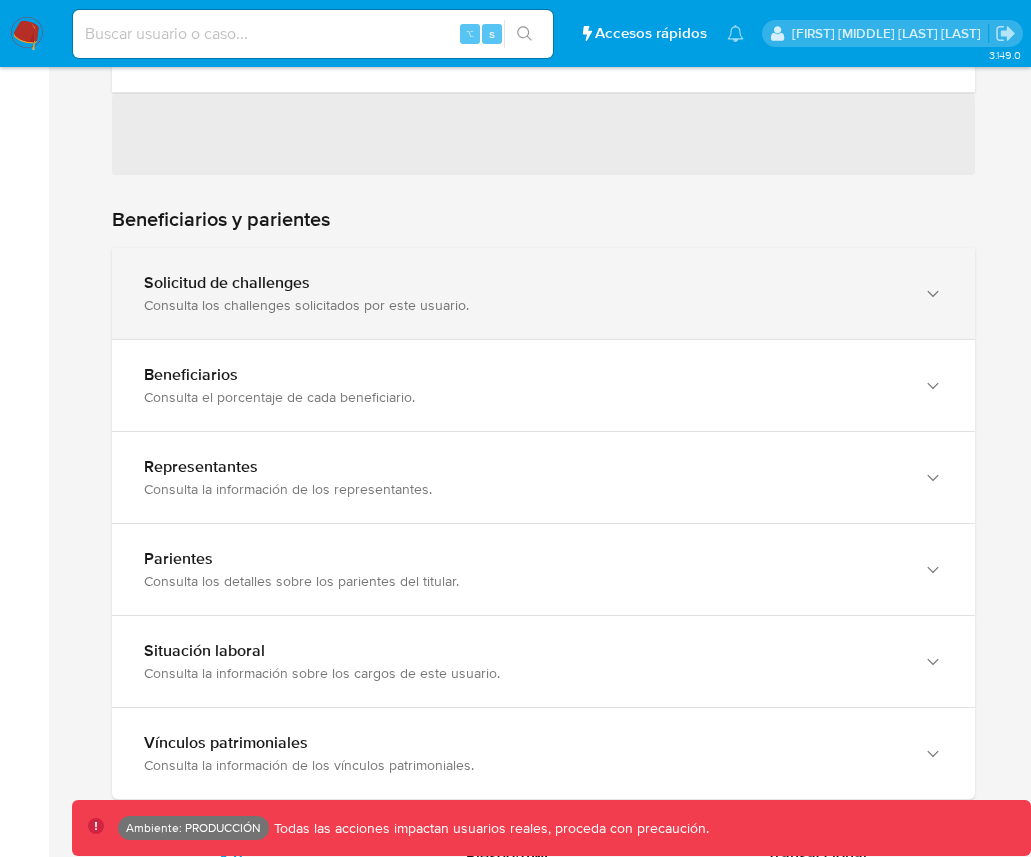 scroll, scrollTop: 2050, scrollLeft: 0, axis: vertical 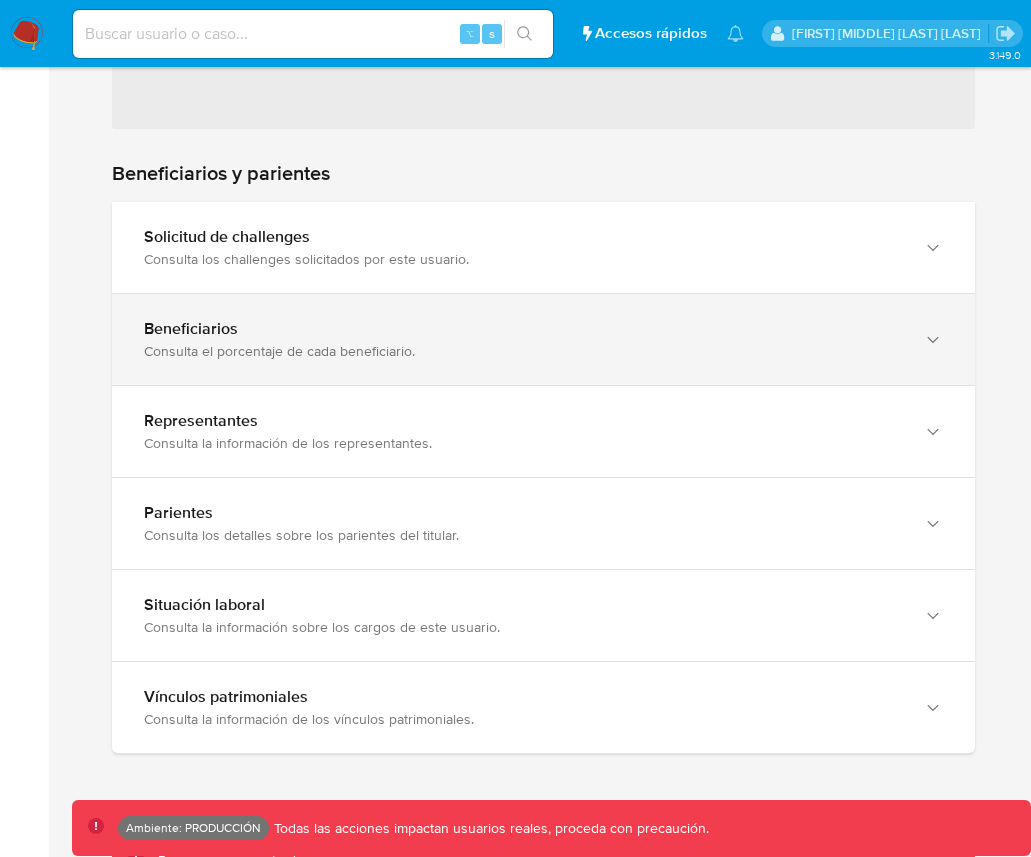click on "Beneficiarios Consulta el porcentaje de cada beneficiario." at bounding box center [543, 339] 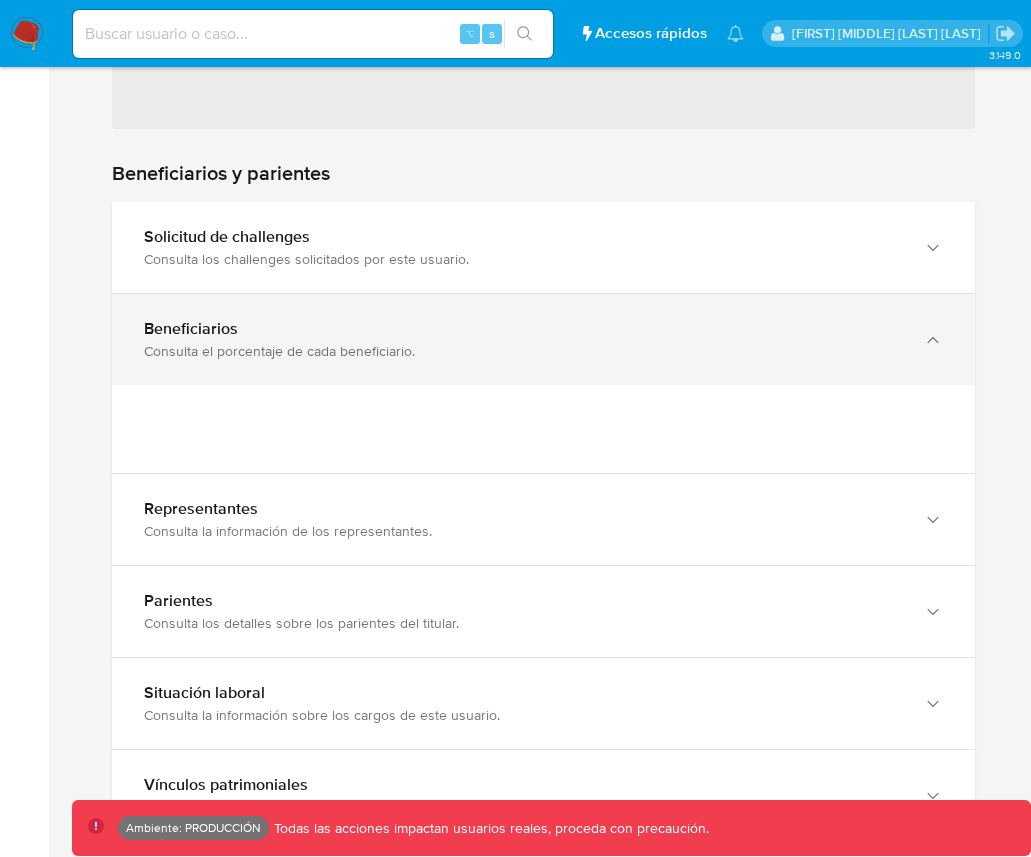 click on "Beneficiarios Consulta el porcentaje de cada beneficiario." at bounding box center [543, 339] 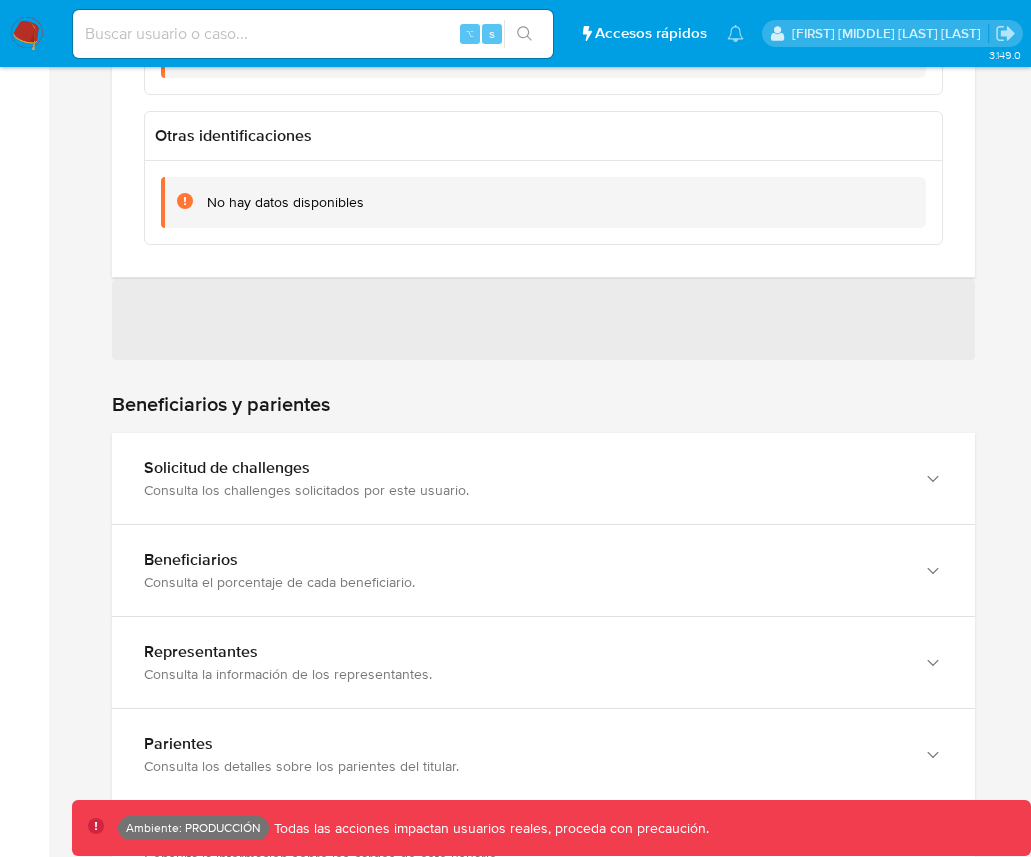 scroll, scrollTop: 1802, scrollLeft: 0, axis: vertical 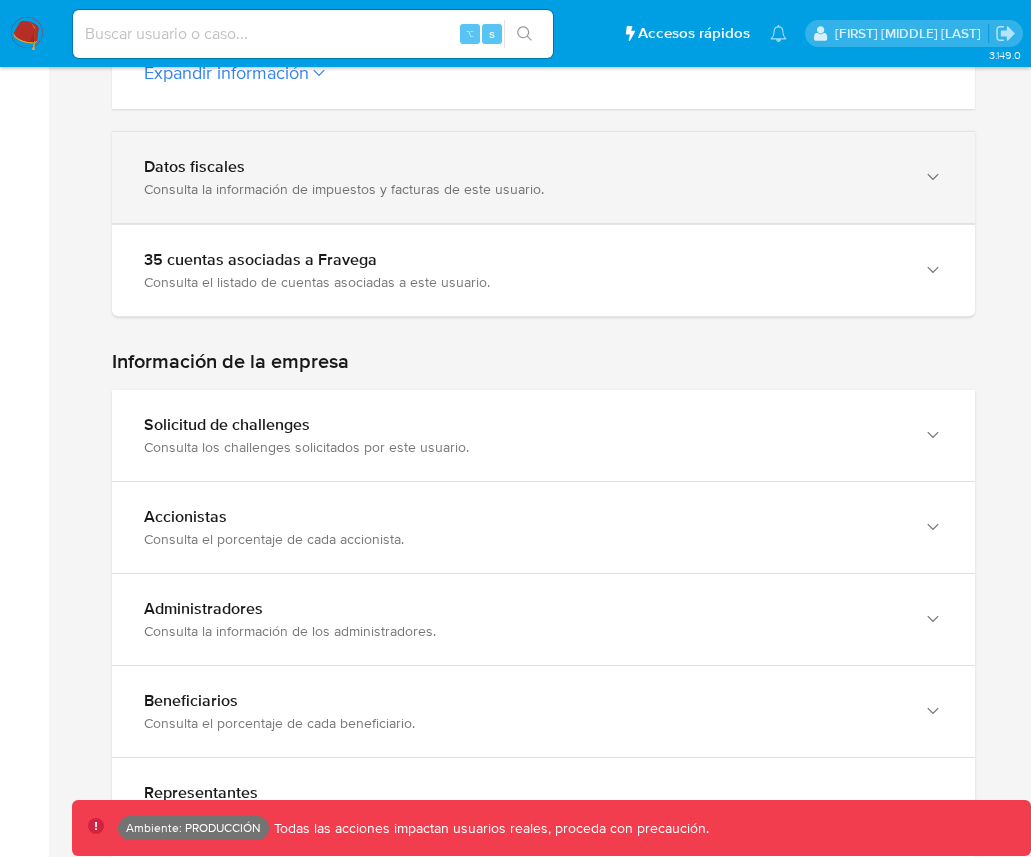 click on "Datos fiscales" at bounding box center (523, 167) 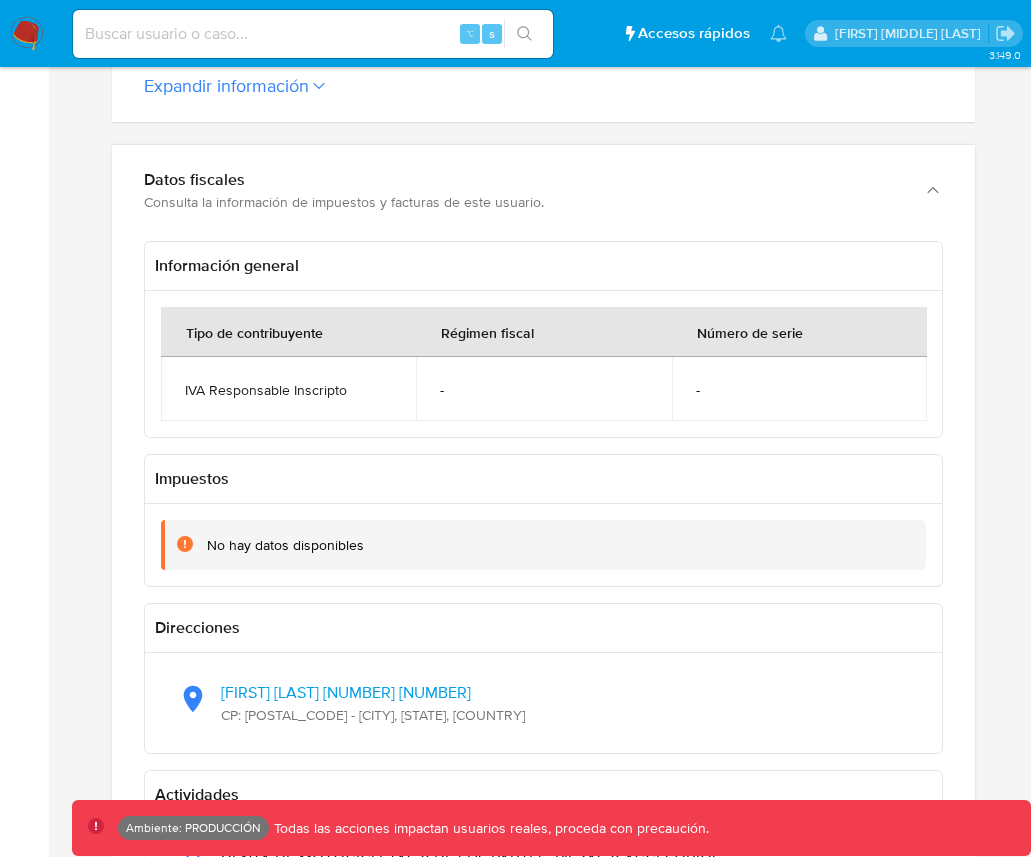 scroll, scrollTop: 1101, scrollLeft: 0, axis: vertical 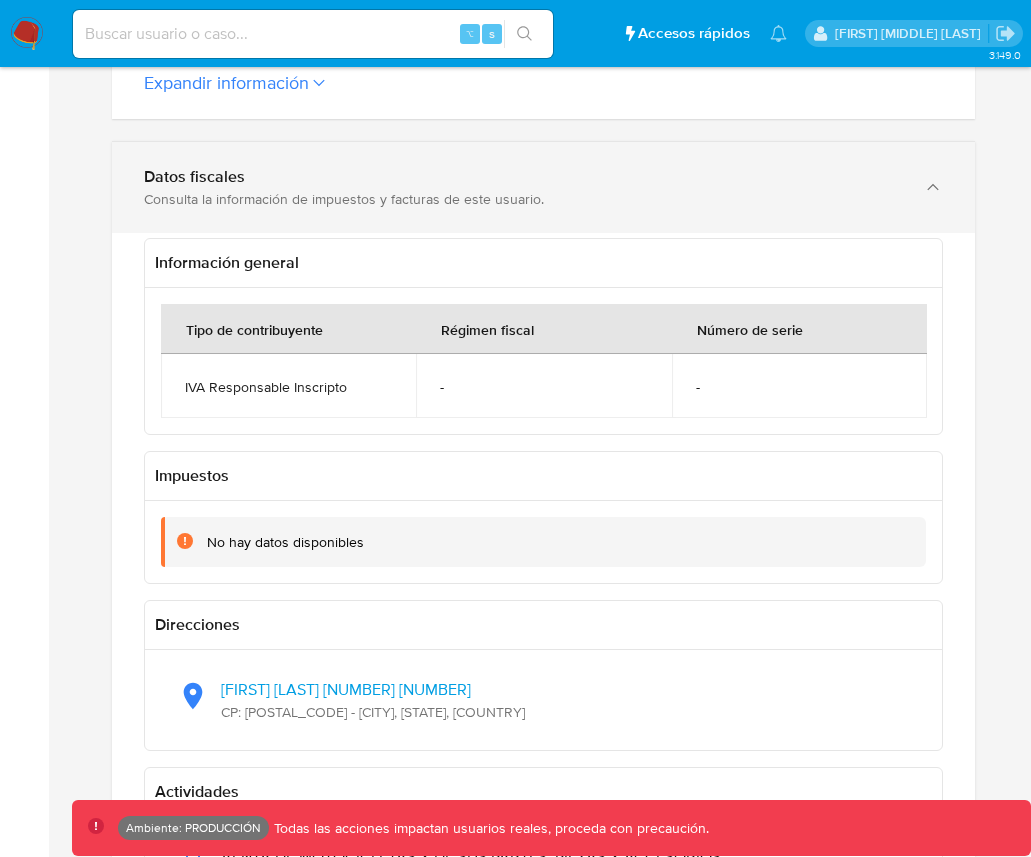 click on "Consulta la información de impuestos y facturas de este usuario." at bounding box center (523, 199) 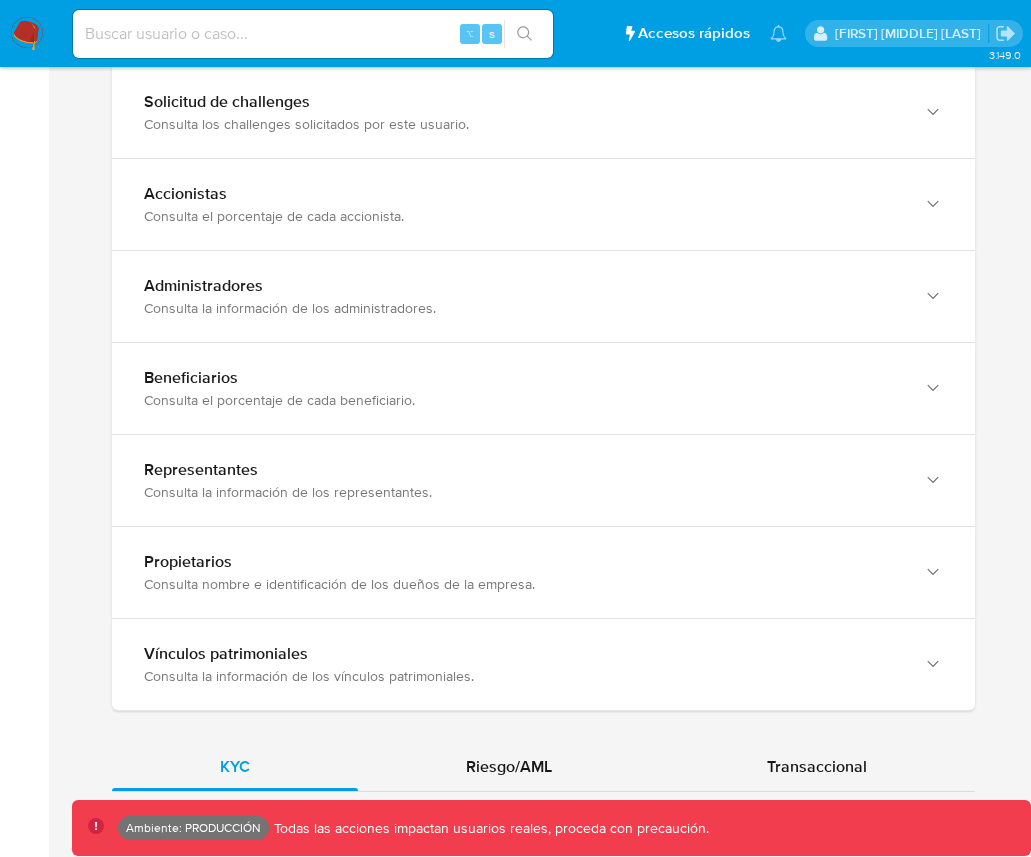 scroll, scrollTop: 1439, scrollLeft: 0, axis: vertical 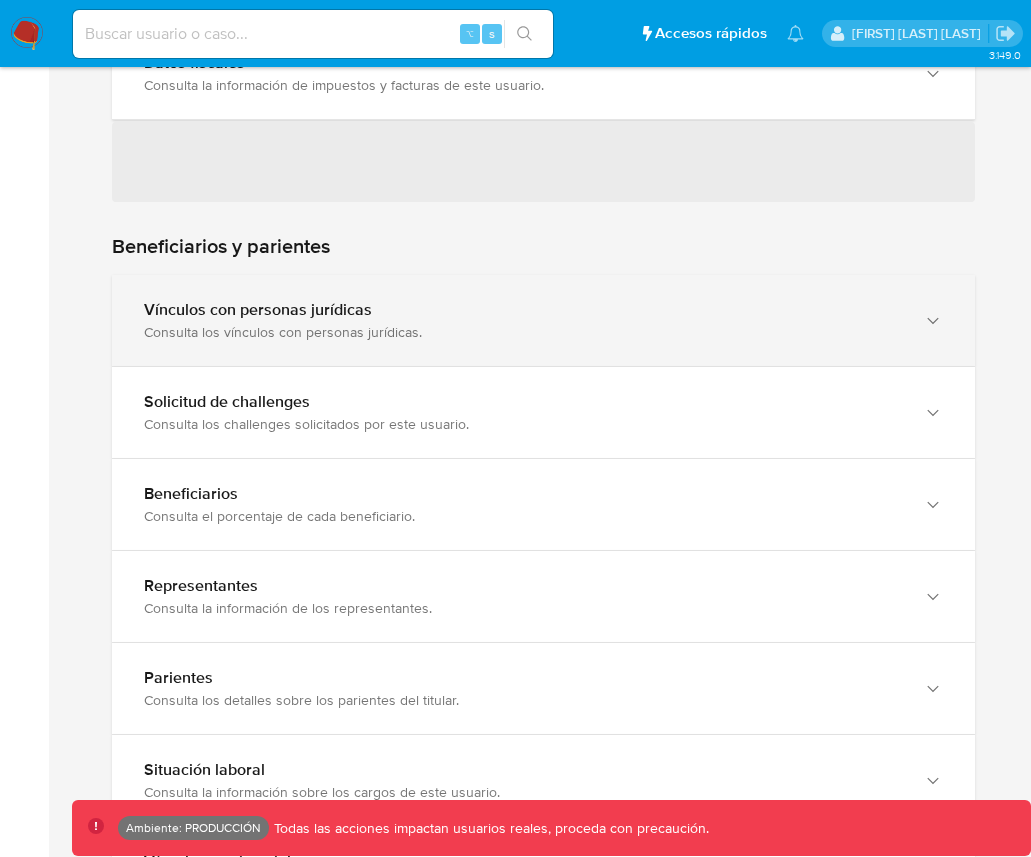 click on "Vínculos con personas jurídicas" at bounding box center (523, 310) 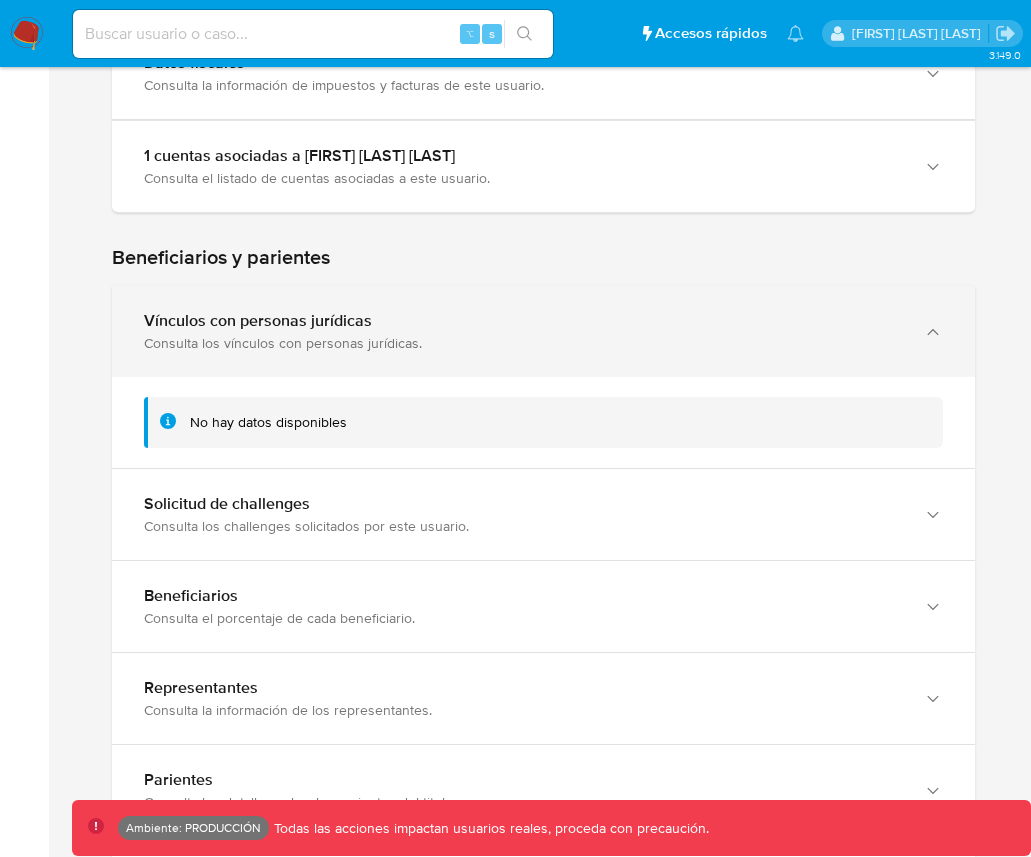click on "Vínculos con personas jurídicas" at bounding box center [523, 321] 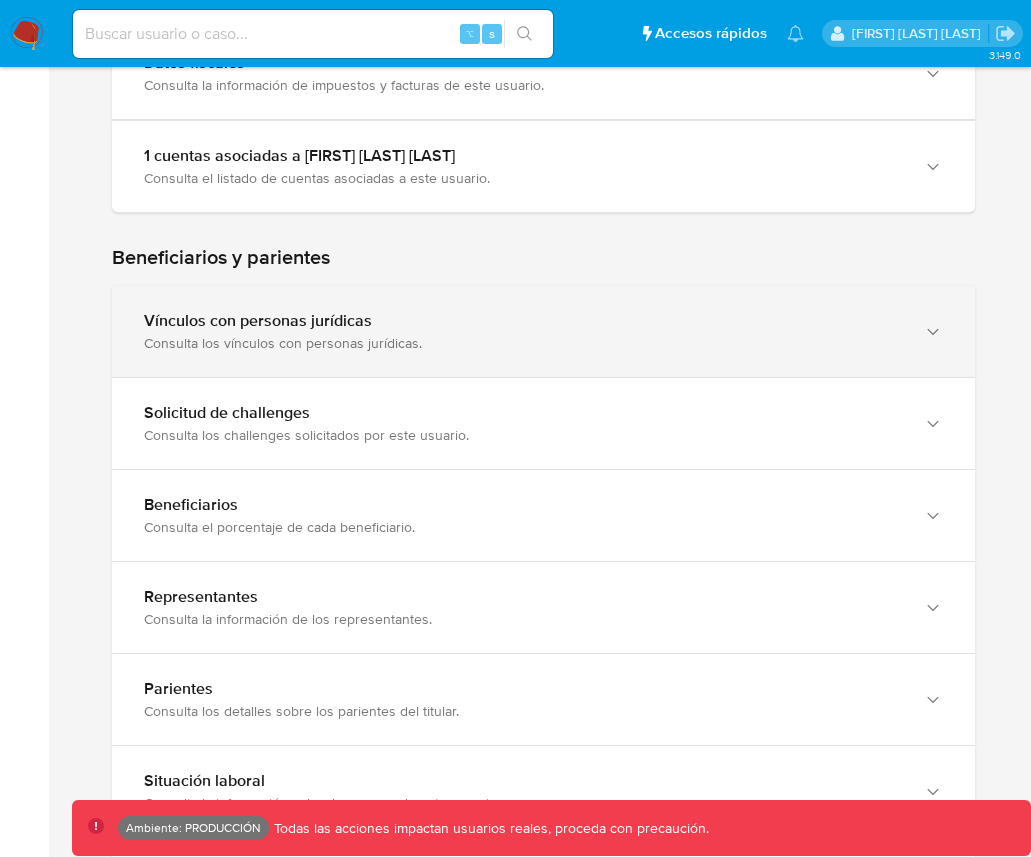 click on "Consulta los vínculos con personas jurídicas." at bounding box center (523, 343) 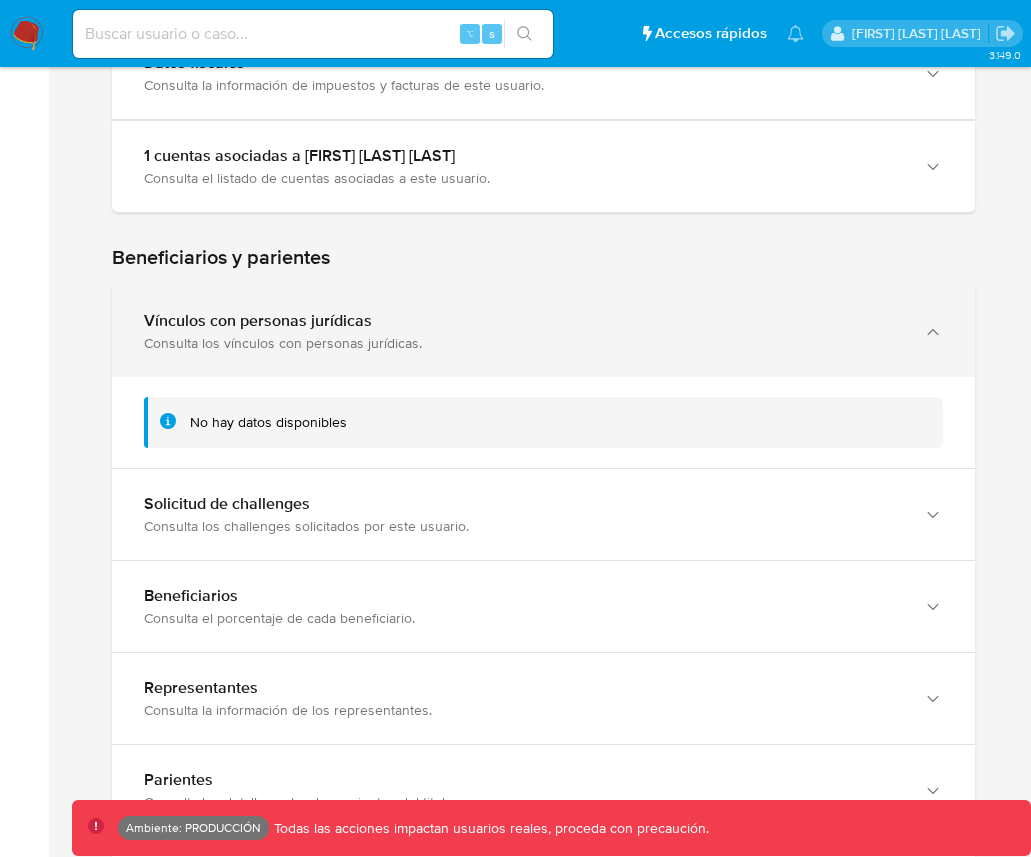 click on "Consulta los vínculos con personas jurídicas." at bounding box center (523, 343) 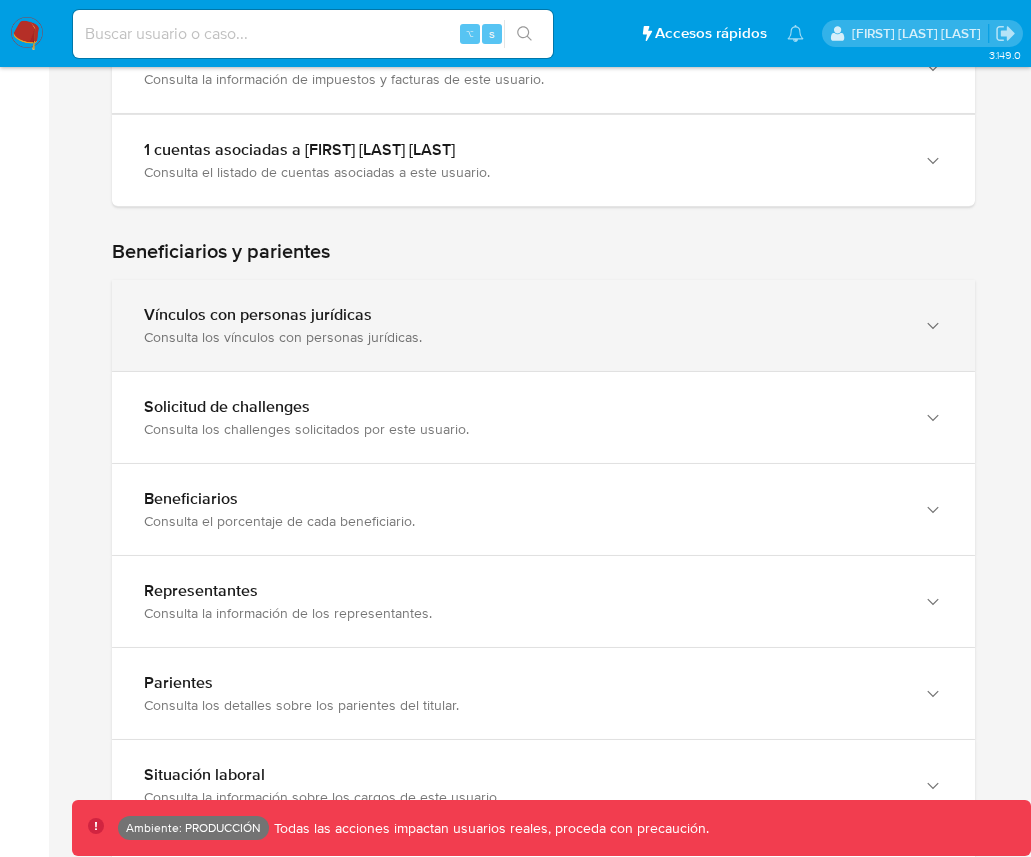 scroll, scrollTop: 1925, scrollLeft: 0, axis: vertical 